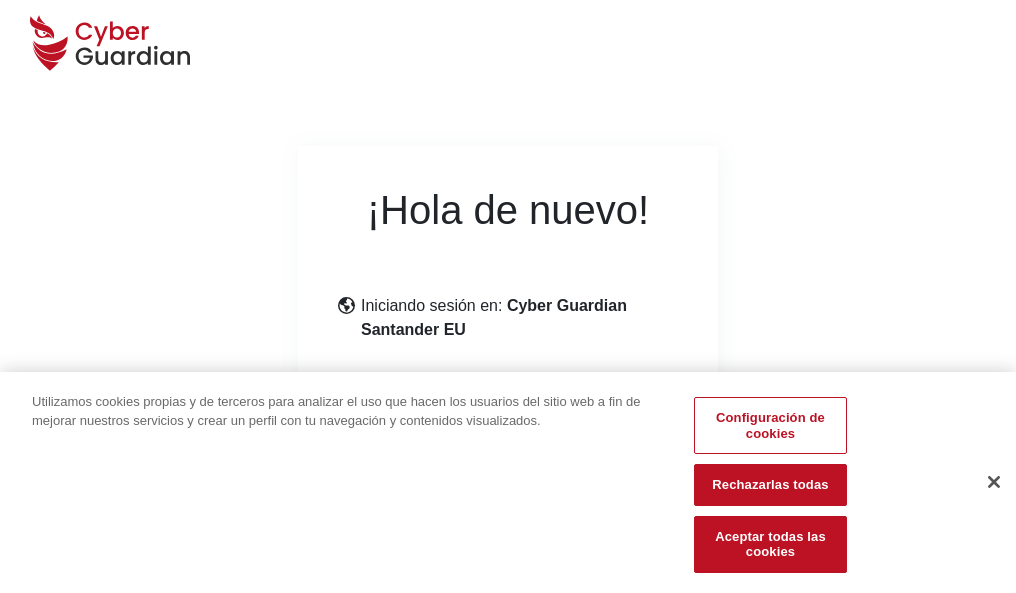 scroll, scrollTop: 245, scrollLeft: 0, axis: vertical 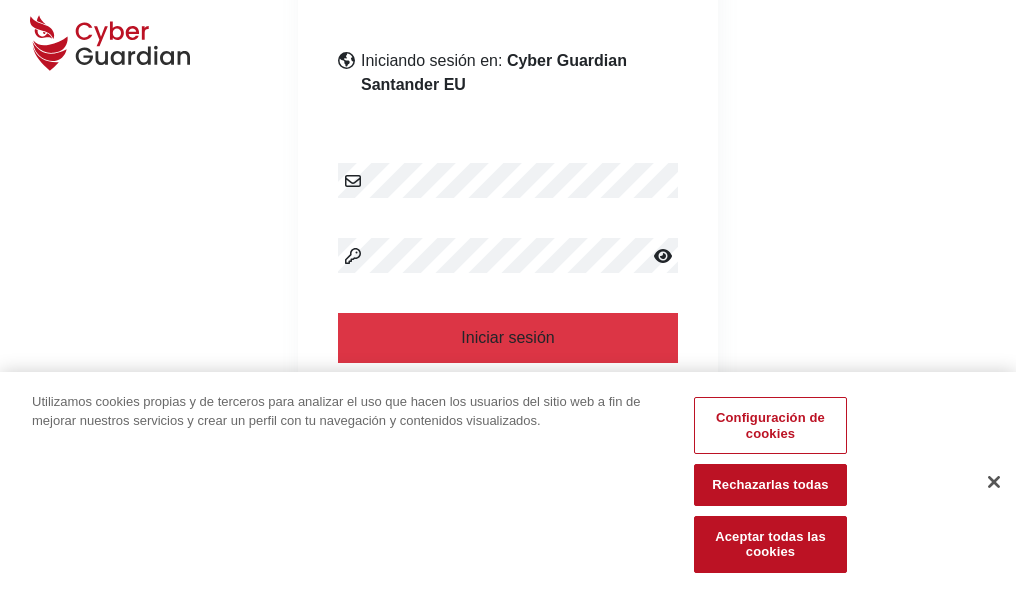 click at bounding box center (994, 482) 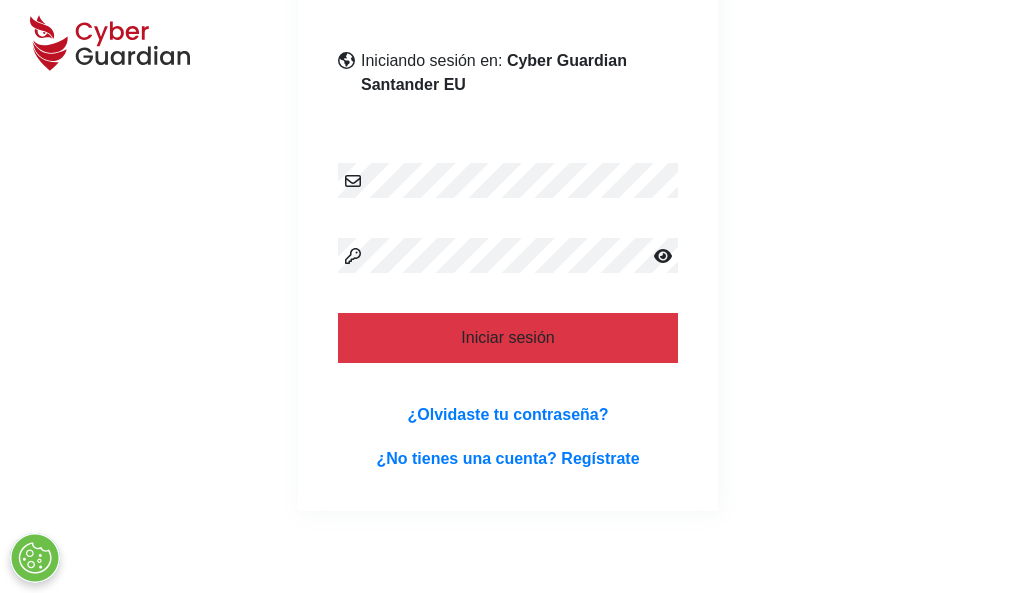 scroll, scrollTop: 389, scrollLeft: 0, axis: vertical 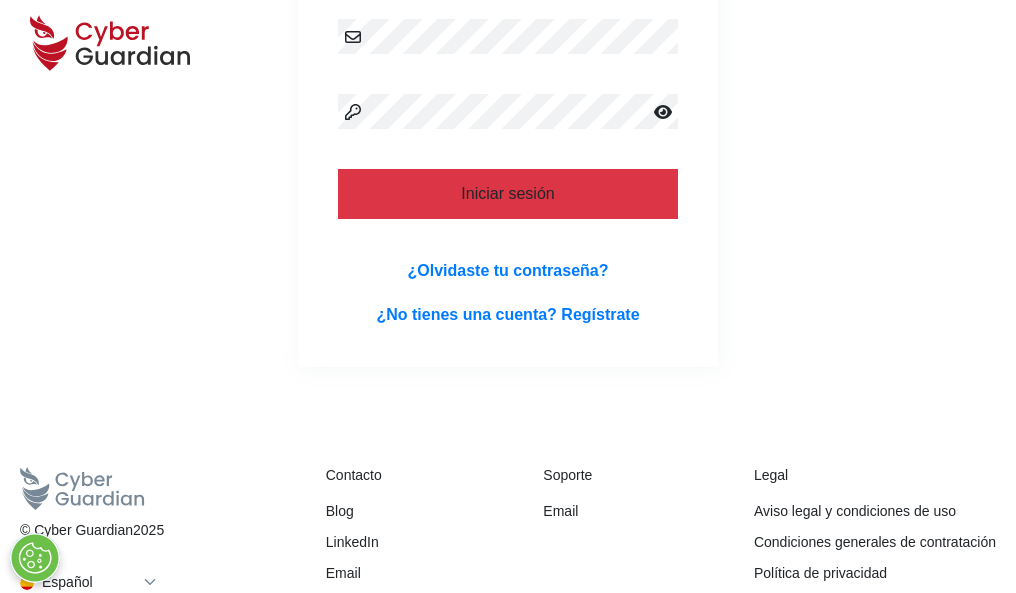 type 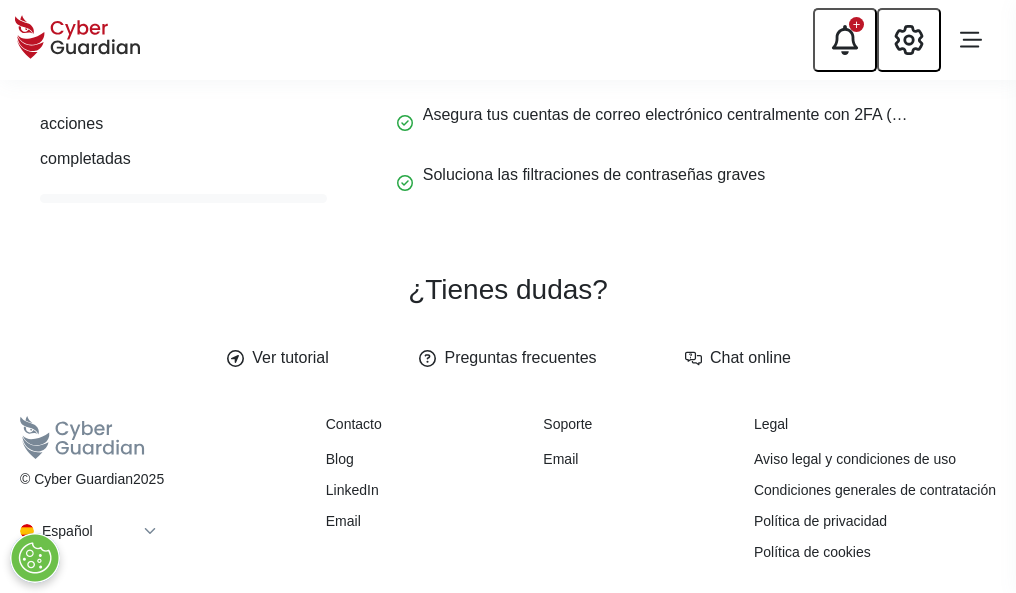 scroll, scrollTop: 0, scrollLeft: 0, axis: both 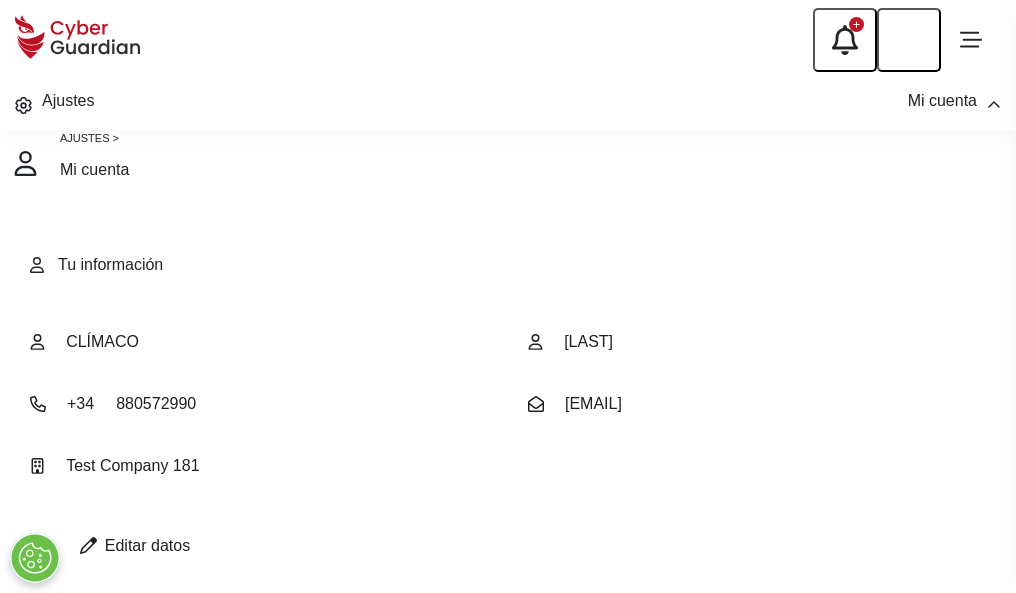 click at bounding box center (88, 545) 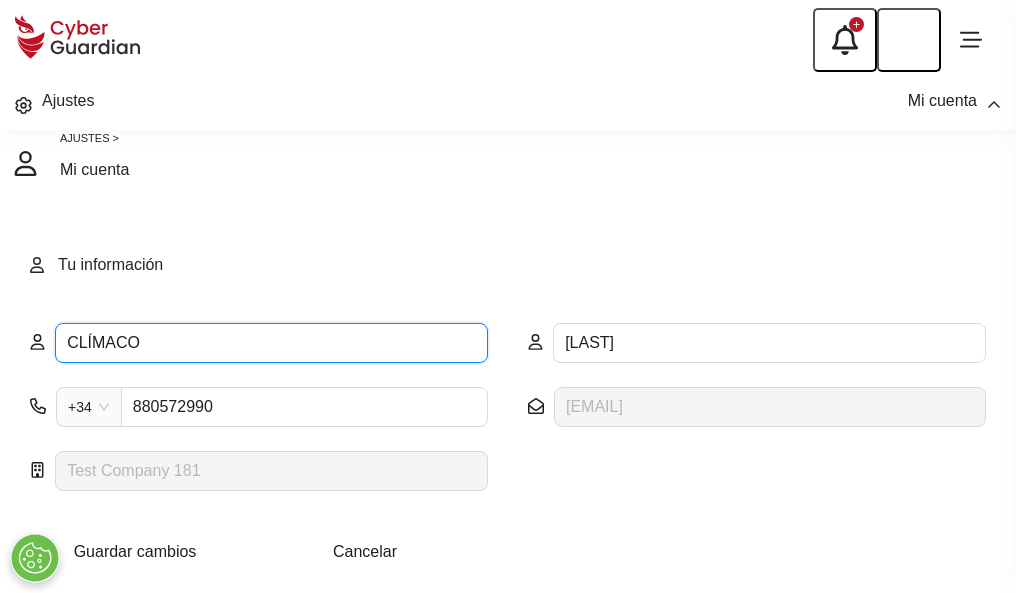 click on "CLÍMACO" at bounding box center (271, 343) 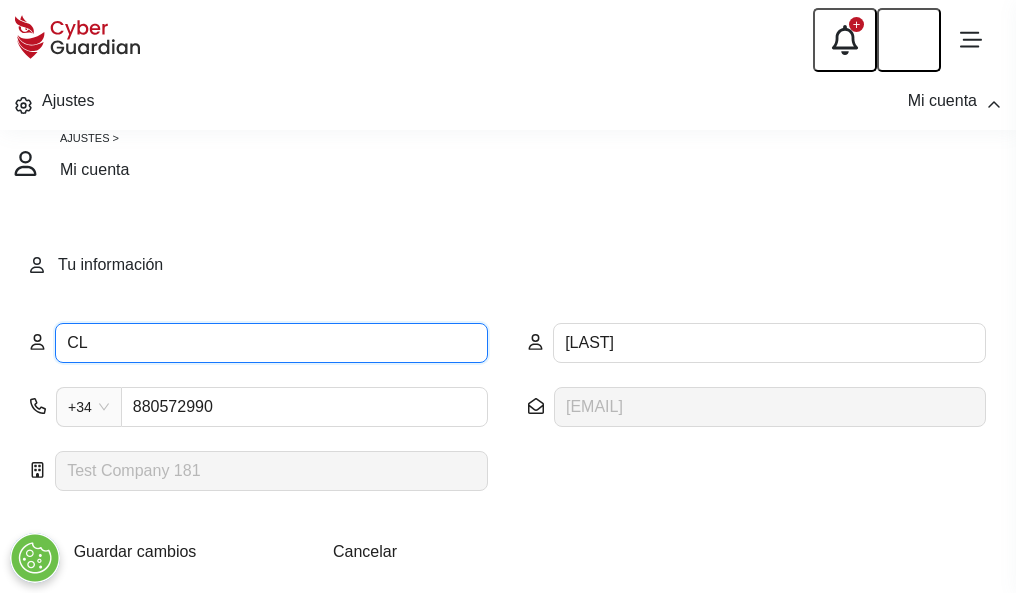type on "C" 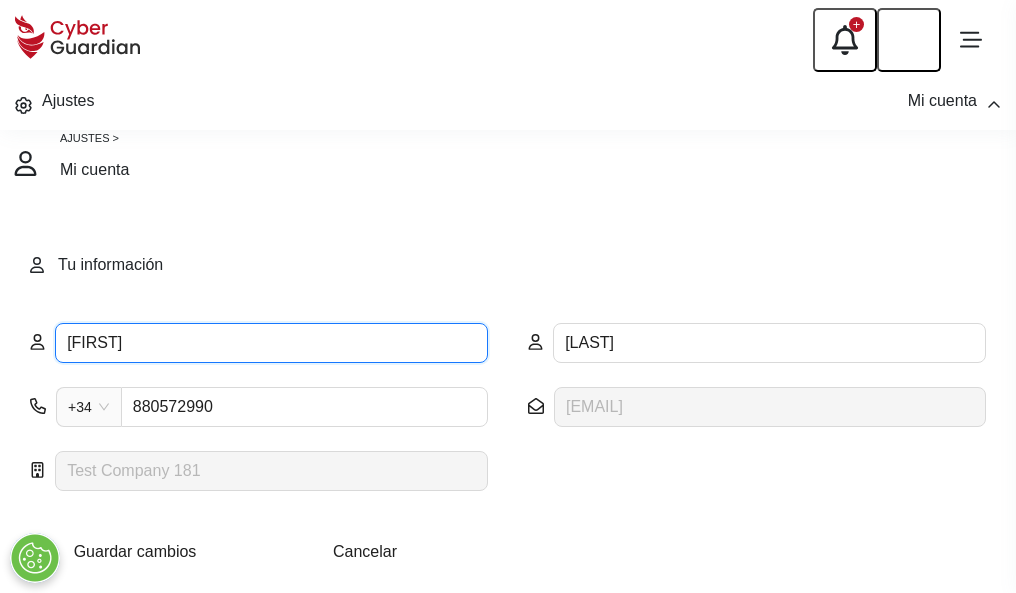 type on "Maricruz" 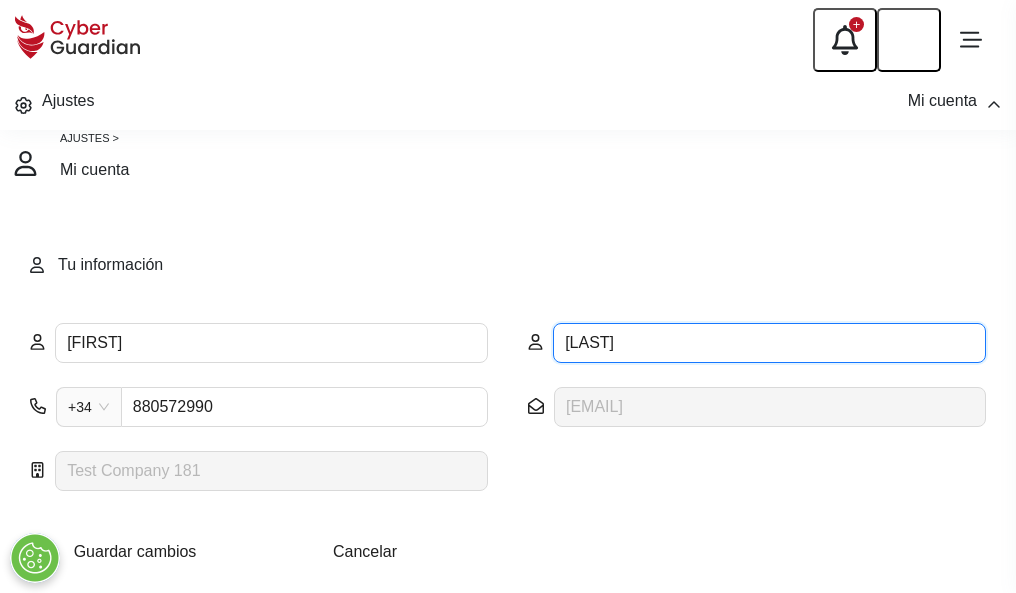 click on "LLEDÓ" at bounding box center (769, 343) 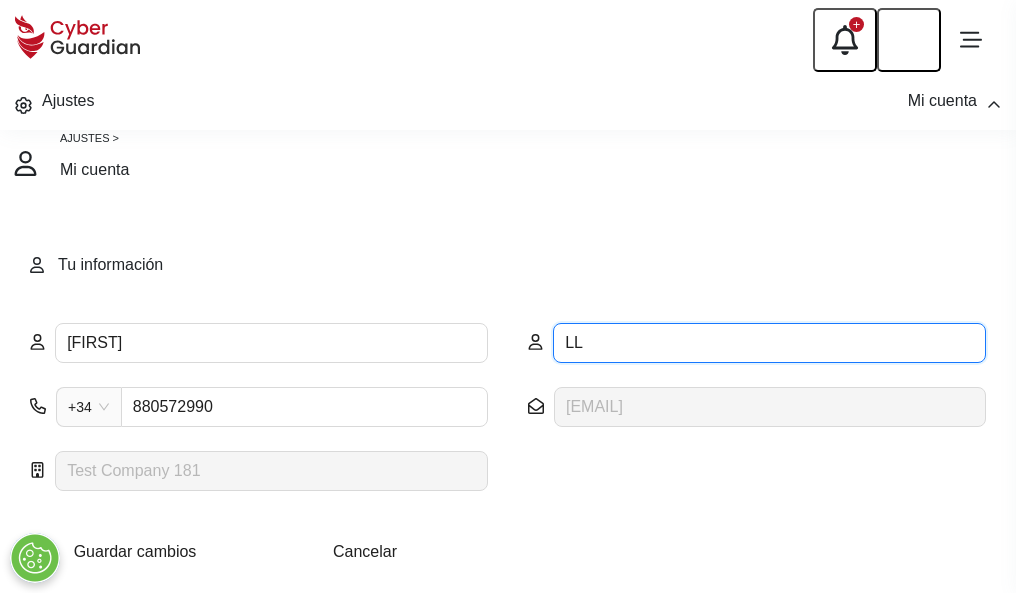 type on "L" 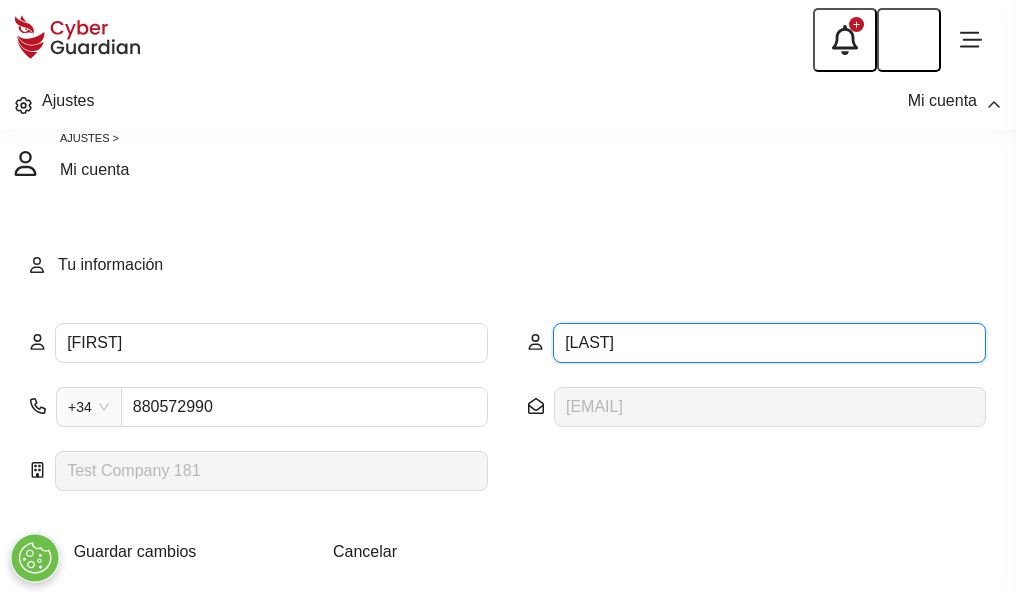type on "Reguera" 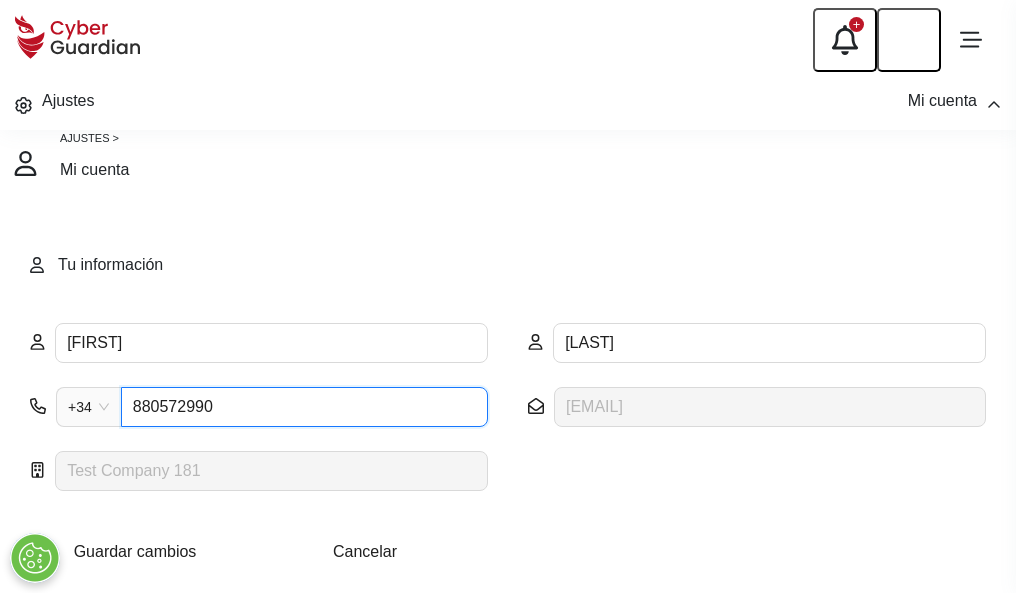 click on "880572990" at bounding box center [304, 407] 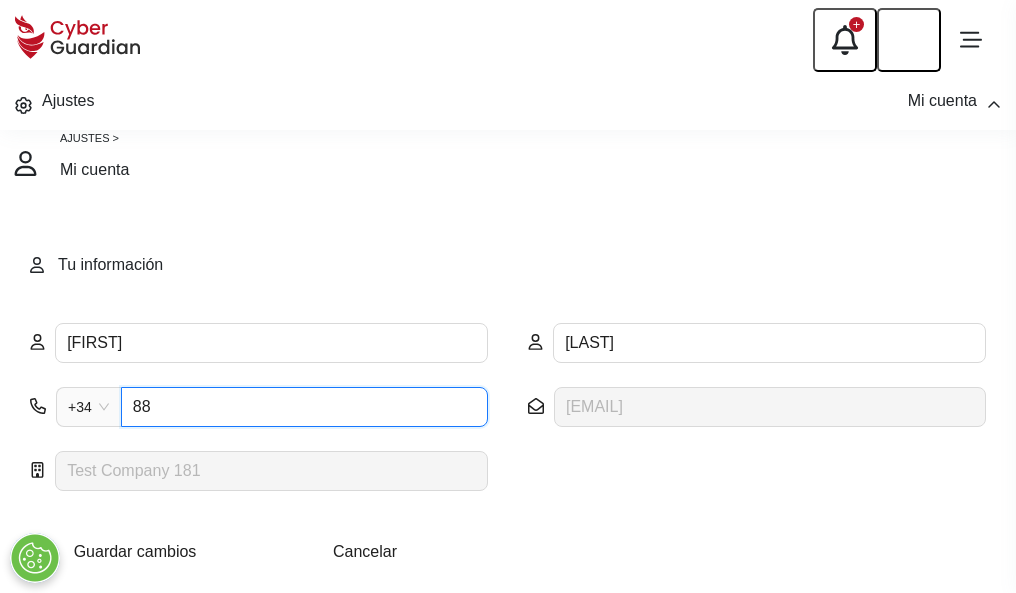 type on "8" 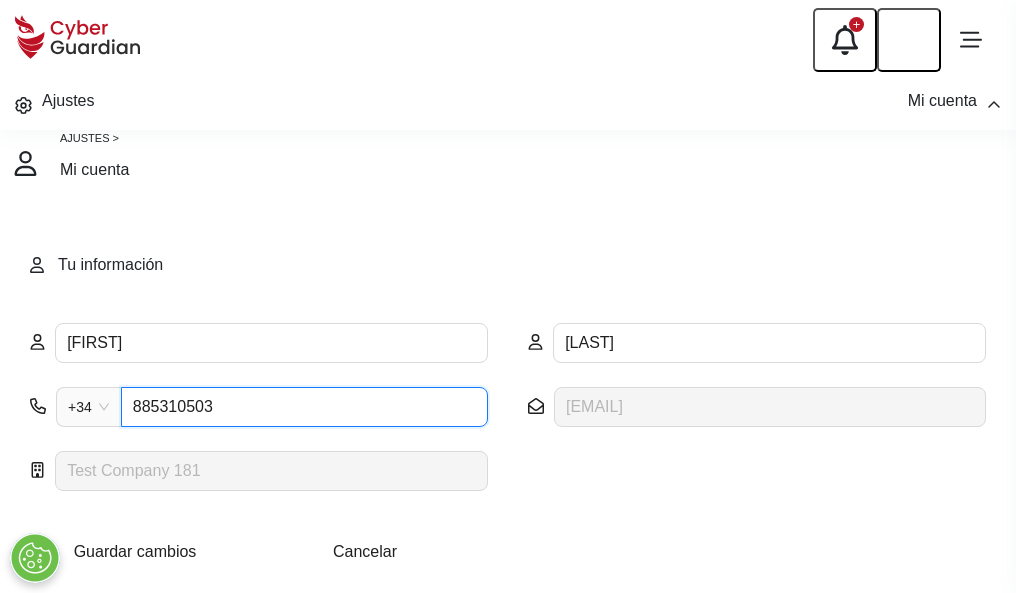 type on "885310503" 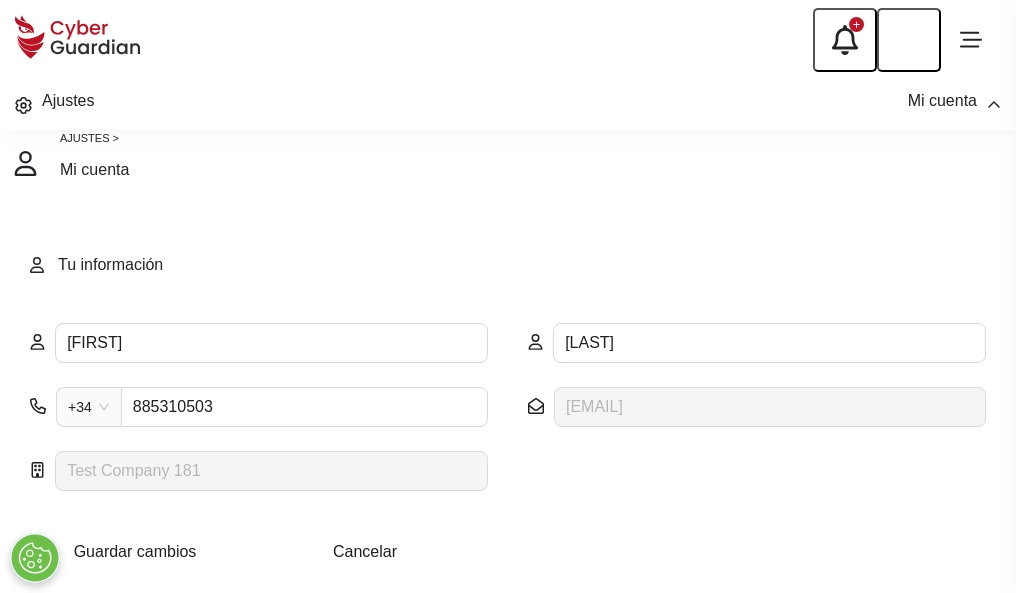 click on "Guardar cambios" at bounding box center (135, 551) 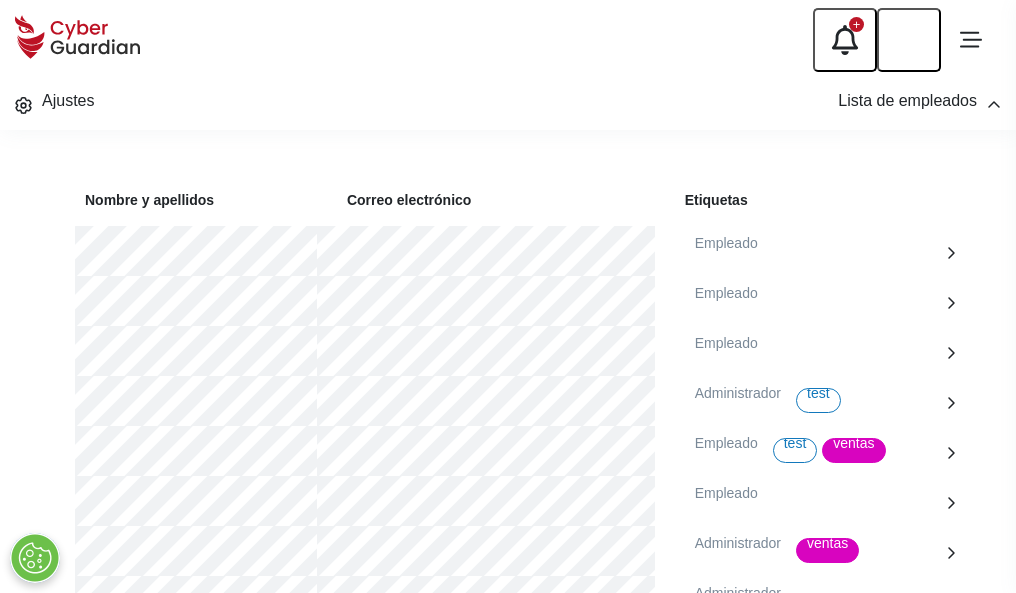 scroll, scrollTop: 906, scrollLeft: 0, axis: vertical 